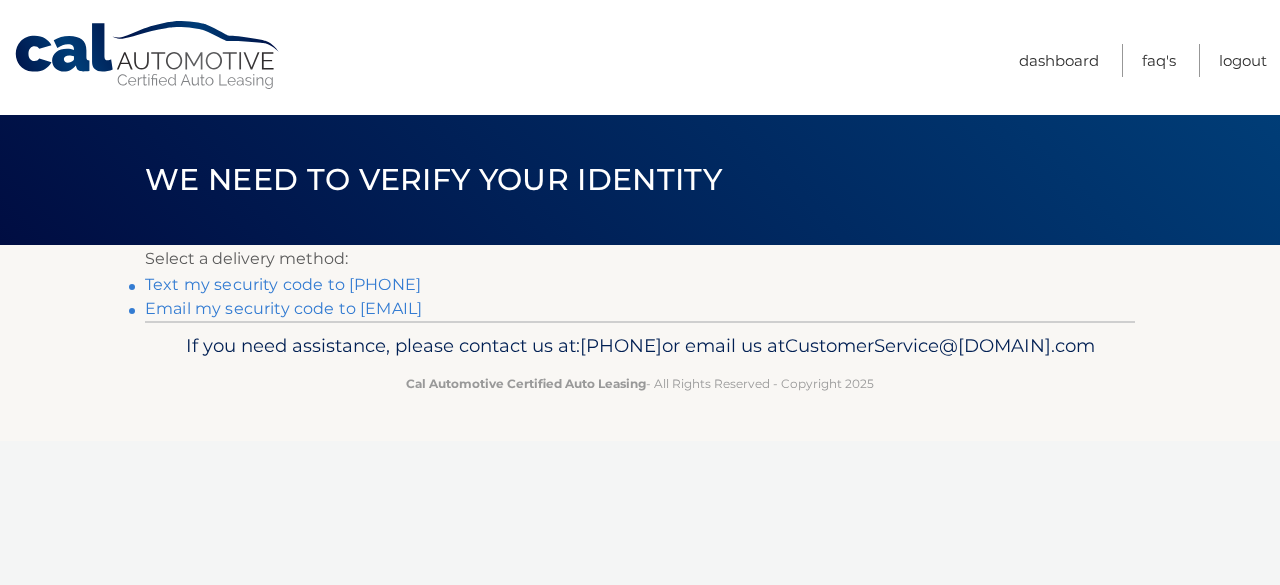scroll, scrollTop: 0, scrollLeft: 0, axis: both 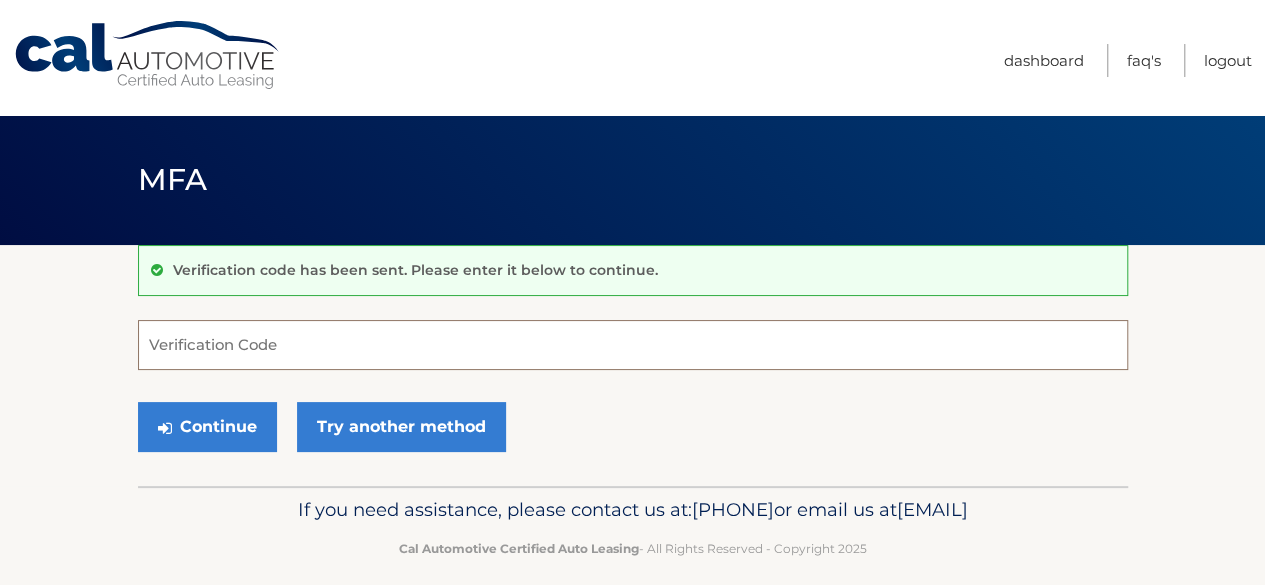click on "Verification Code" at bounding box center [633, 345] 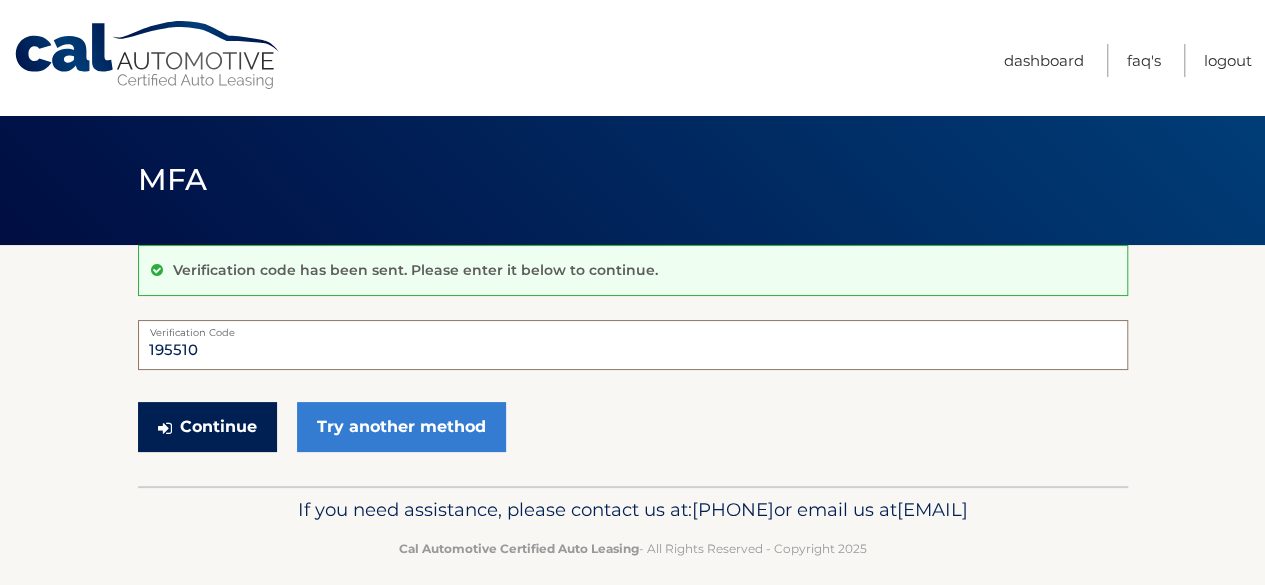 type on "195510" 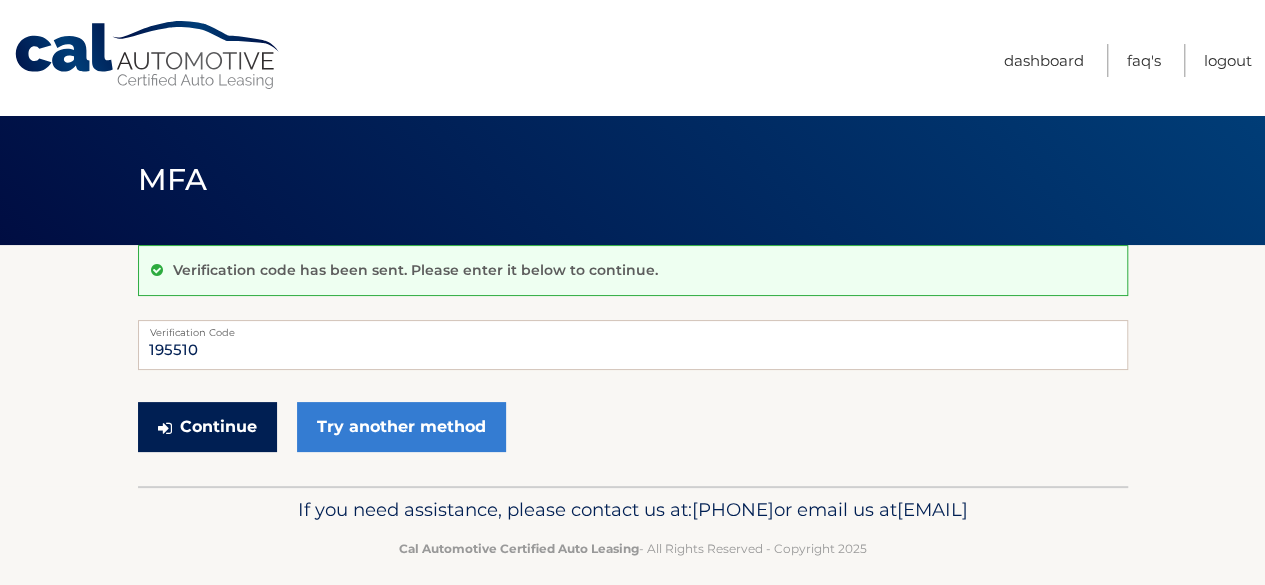 click on "Continue" at bounding box center [207, 427] 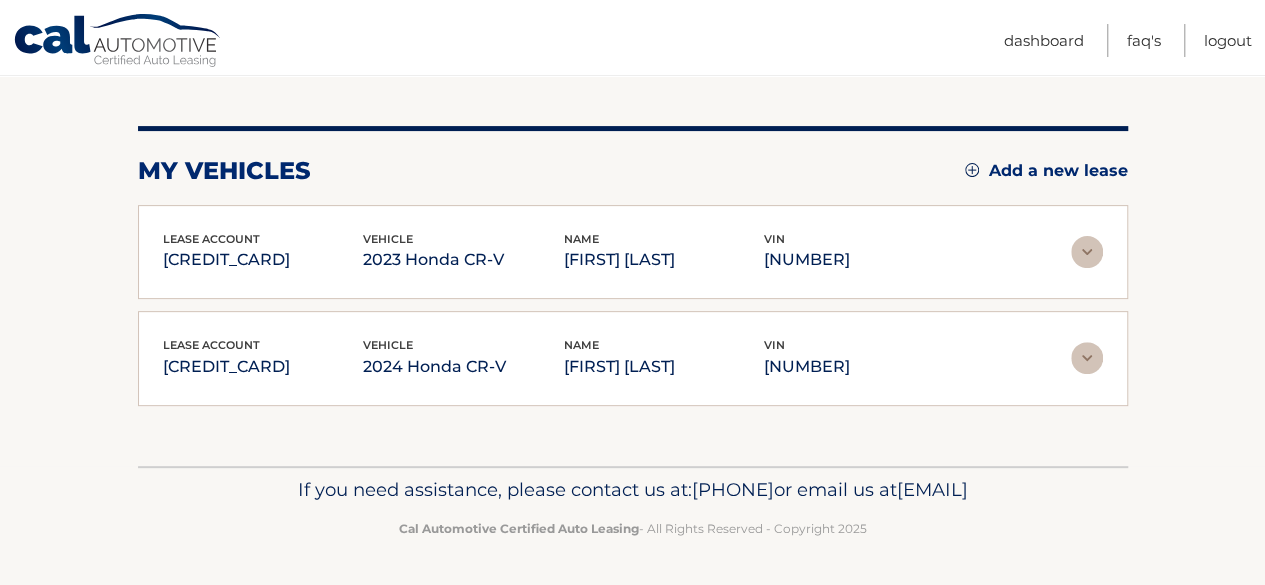 scroll, scrollTop: 238, scrollLeft: 0, axis: vertical 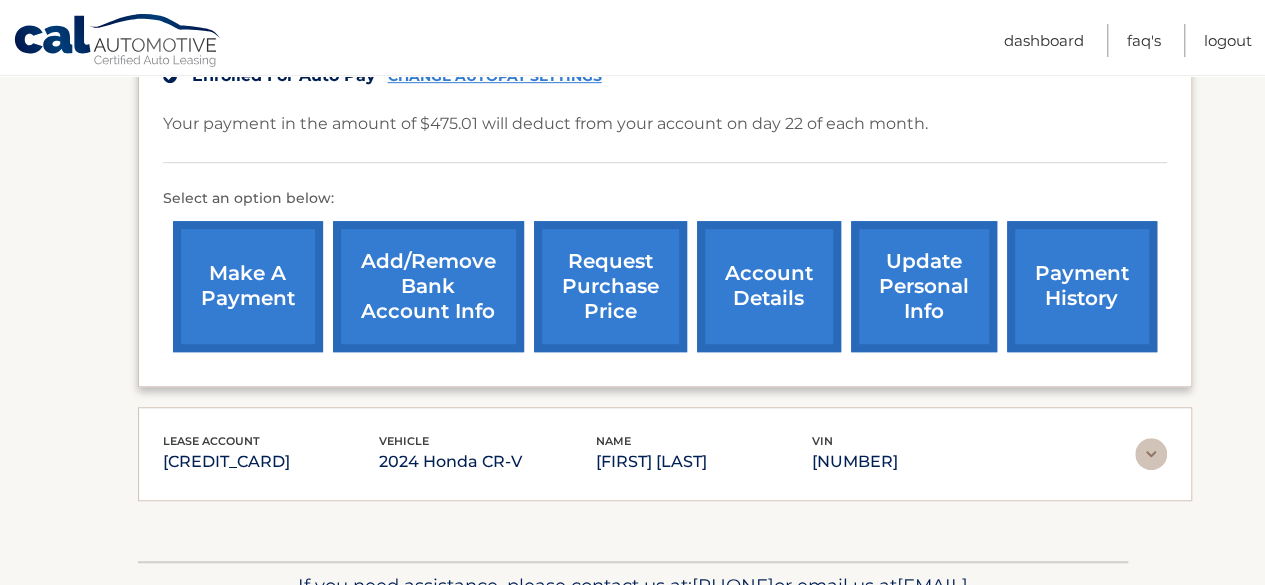 click on "account details" at bounding box center [769, 286] 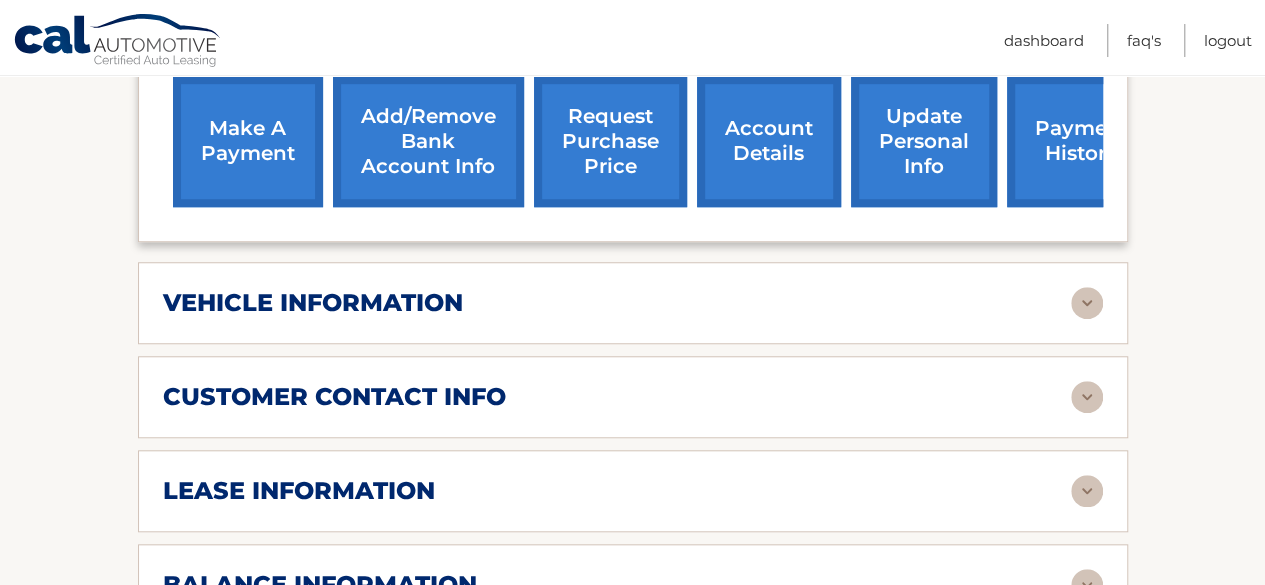 scroll, scrollTop: 900, scrollLeft: 0, axis: vertical 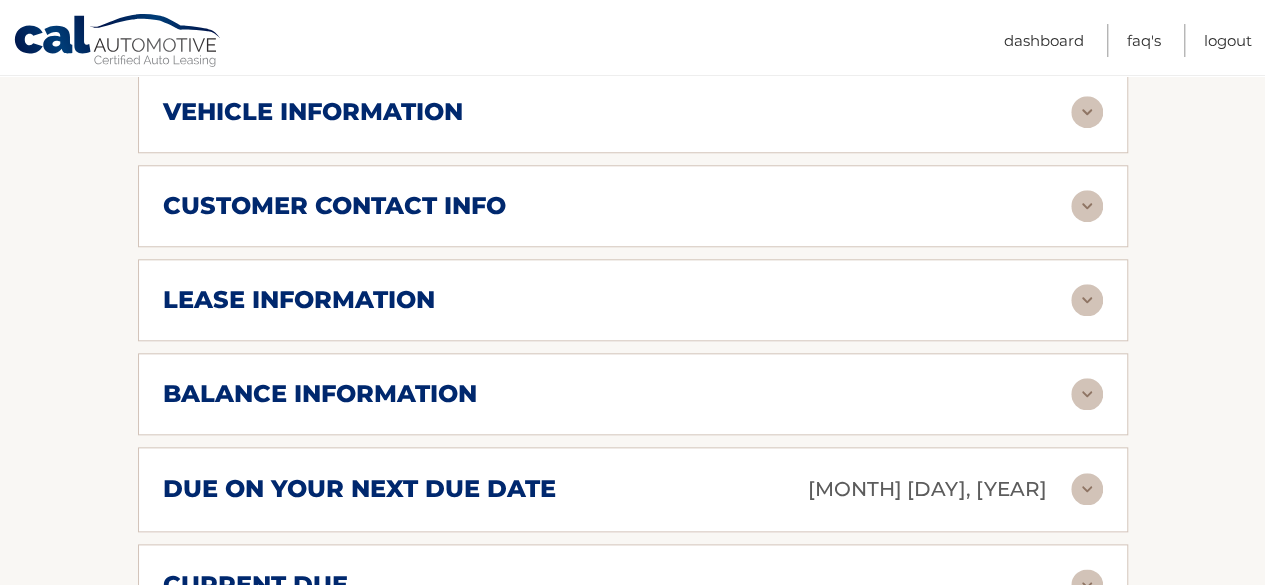 click on "lease information
Contract Start Date
[MONTH] [DAY], [YEAR]
Term
39
Maturity Date
[MONTH] [DAY], [YEAR]
Starting Odometer
3
Allowable Annual Mileage
10000
Charge Per Mile*
0.35
Last Scheduled Due Date
[MONTH] [DAY], [YEAR]
Monthly Payment
$443.93
Monthly Sales Tax
$31.08" at bounding box center (633, 300) 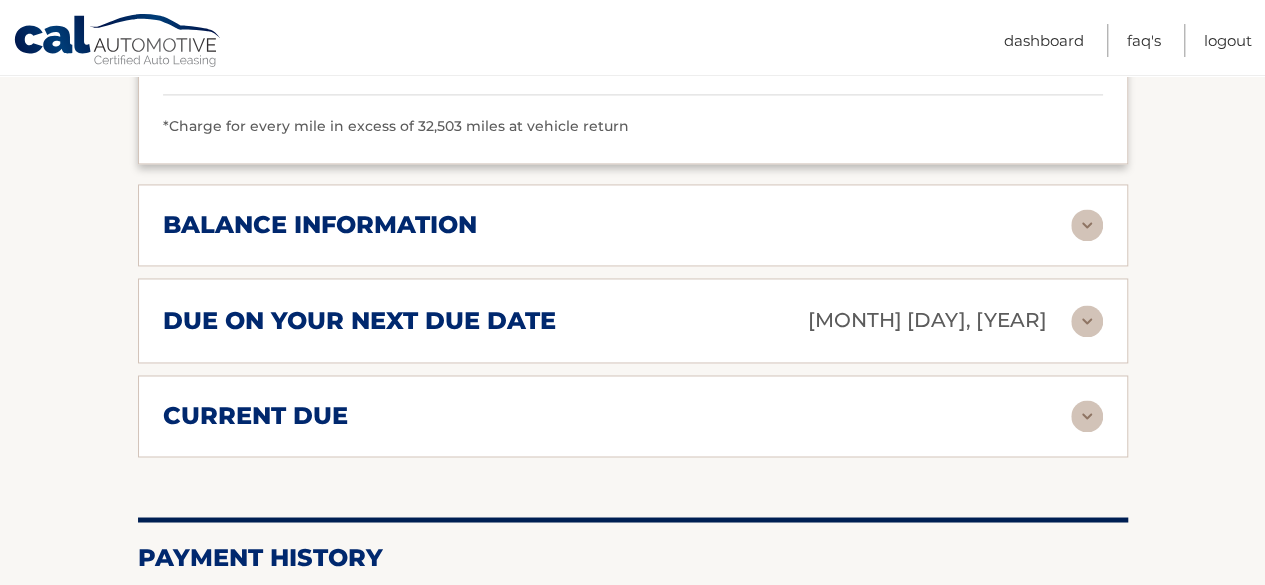 scroll, scrollTop: 1400, scrollLeft: 0, axis: vertical 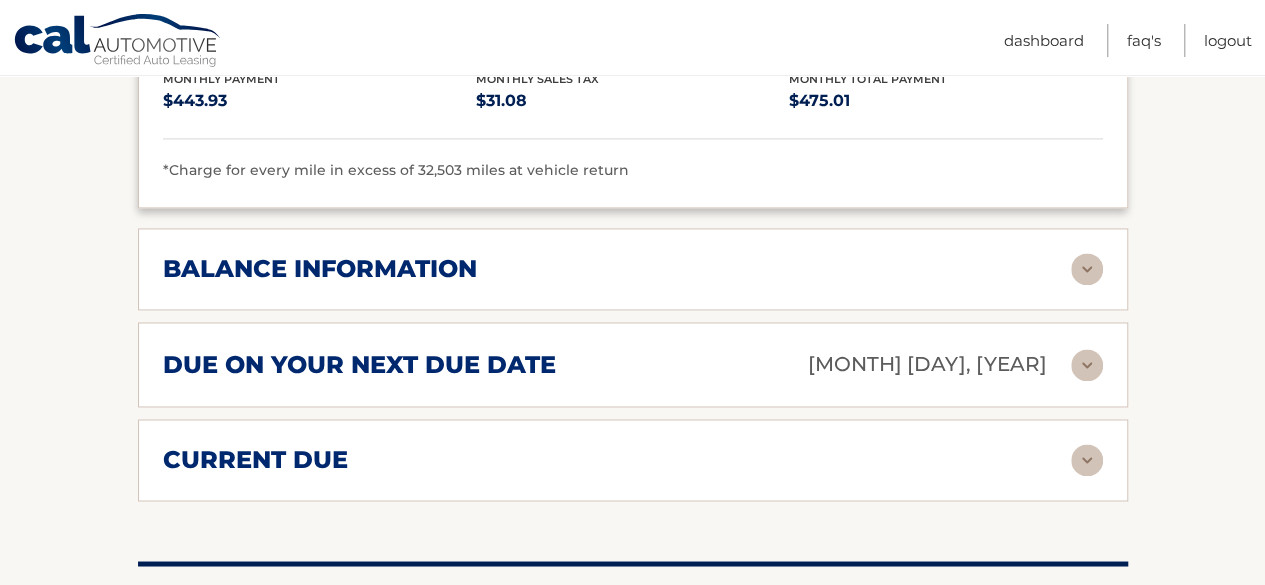 click at bounding box center (1087, 269) 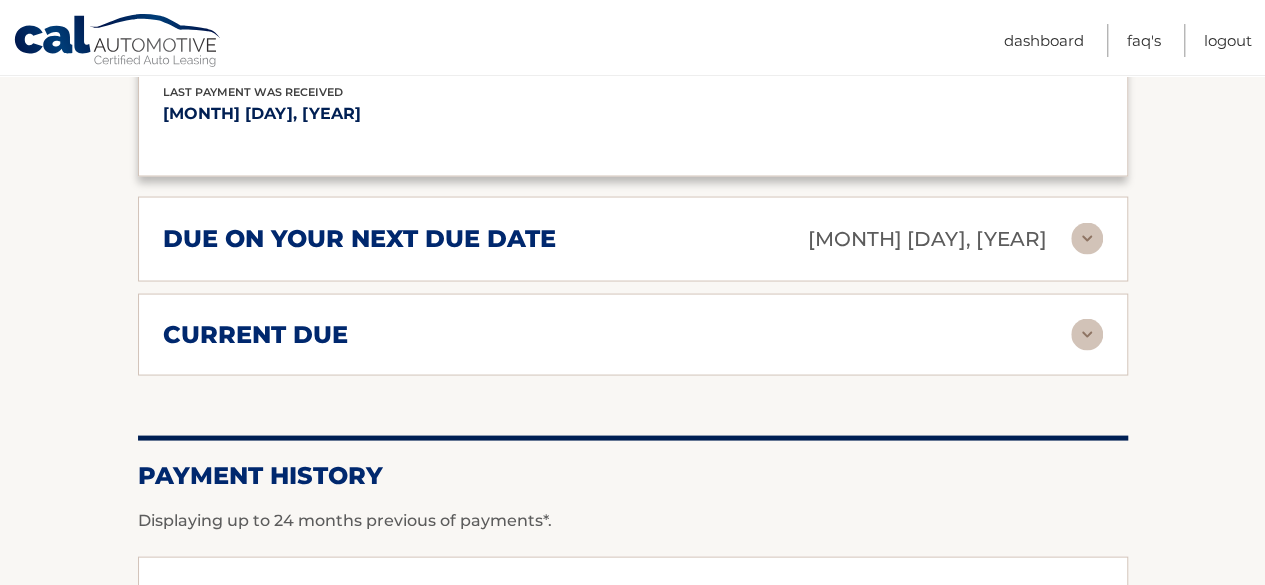 scroll, scrollTop: 1800, scrollLeft: 0, axis: vertical 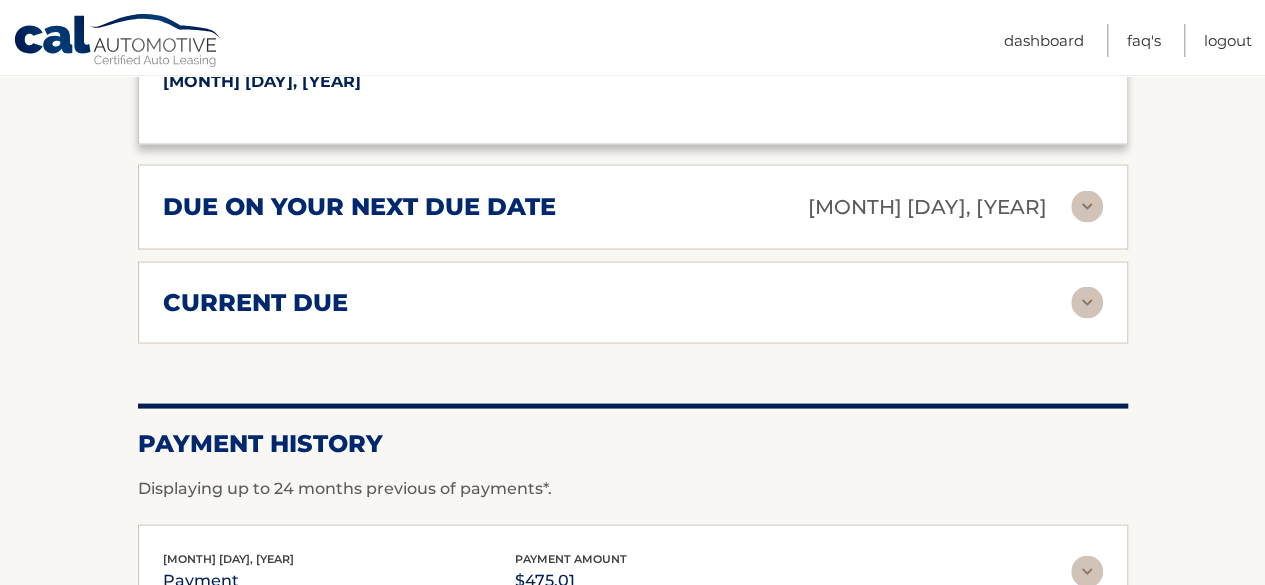 click at bounding box center (1087, 206) 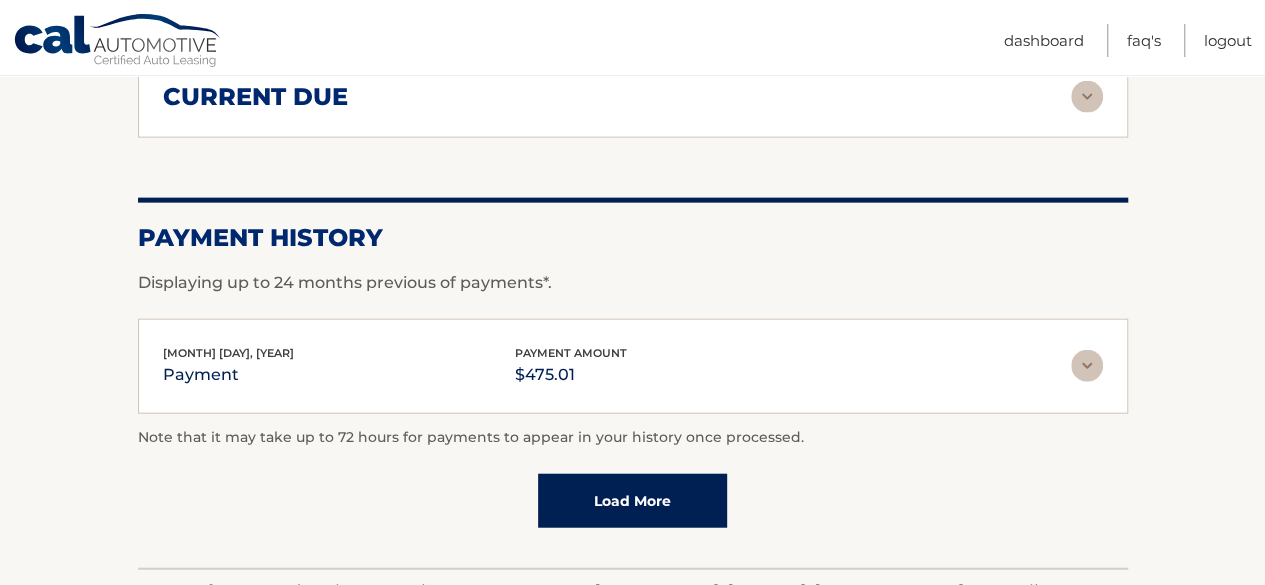 scroll, scrollTop: 2100, scrollLeft: 0, axis: vertical 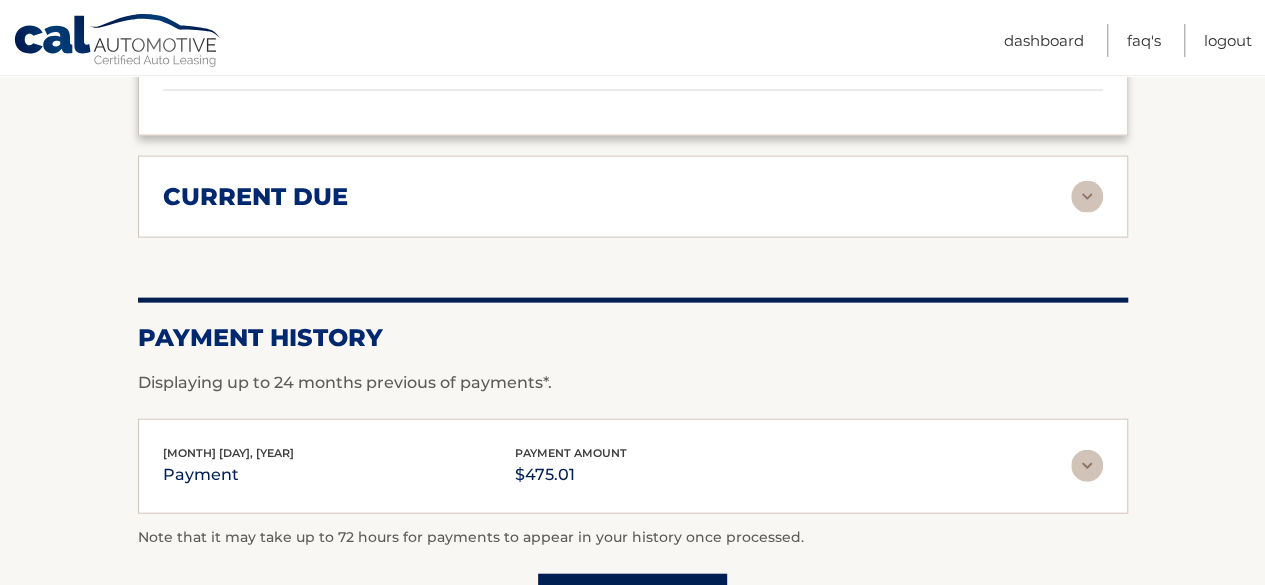 click at bounding box center (1087, 197) 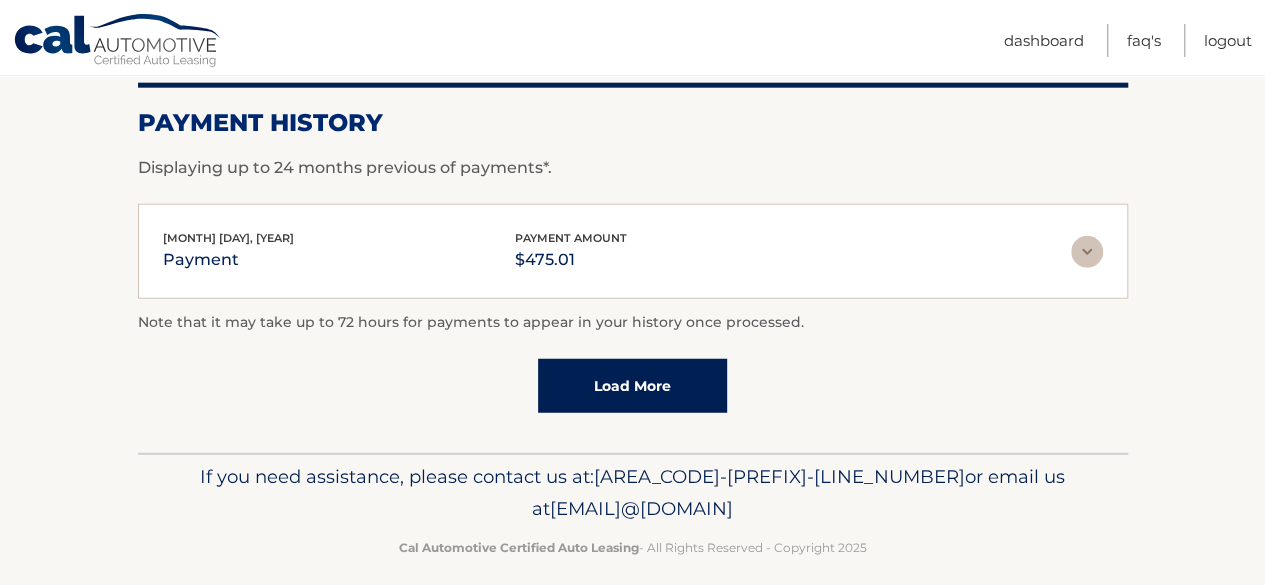 scroll, scrollTop: 2468, scrollLeft: 0, axis: vertical 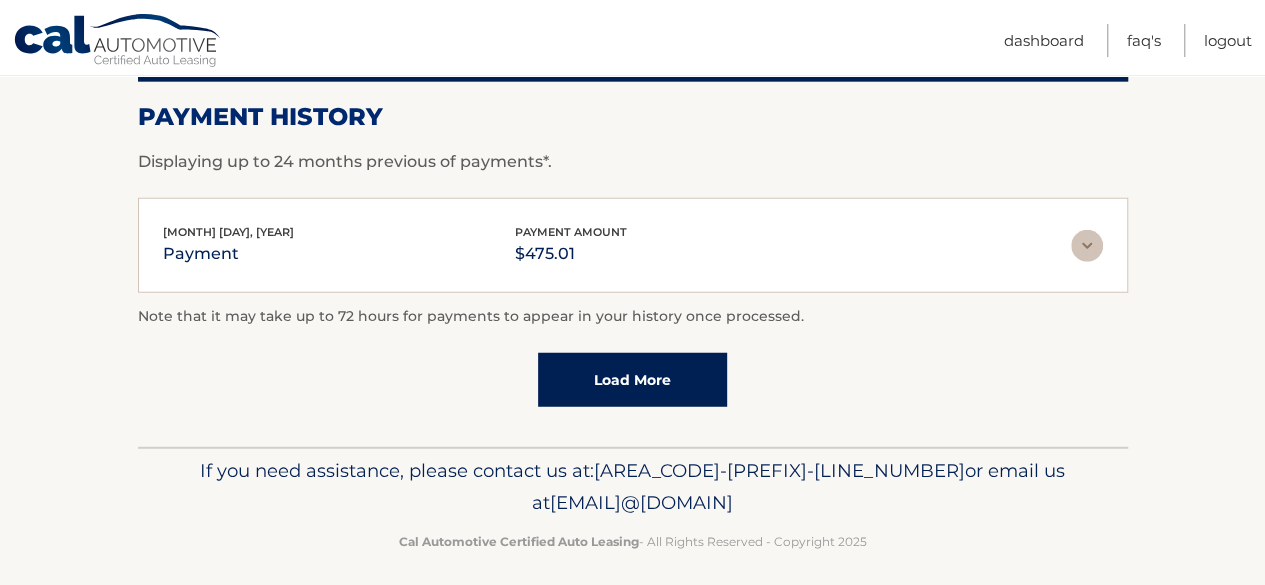 click at bounding box center (1087, 246) 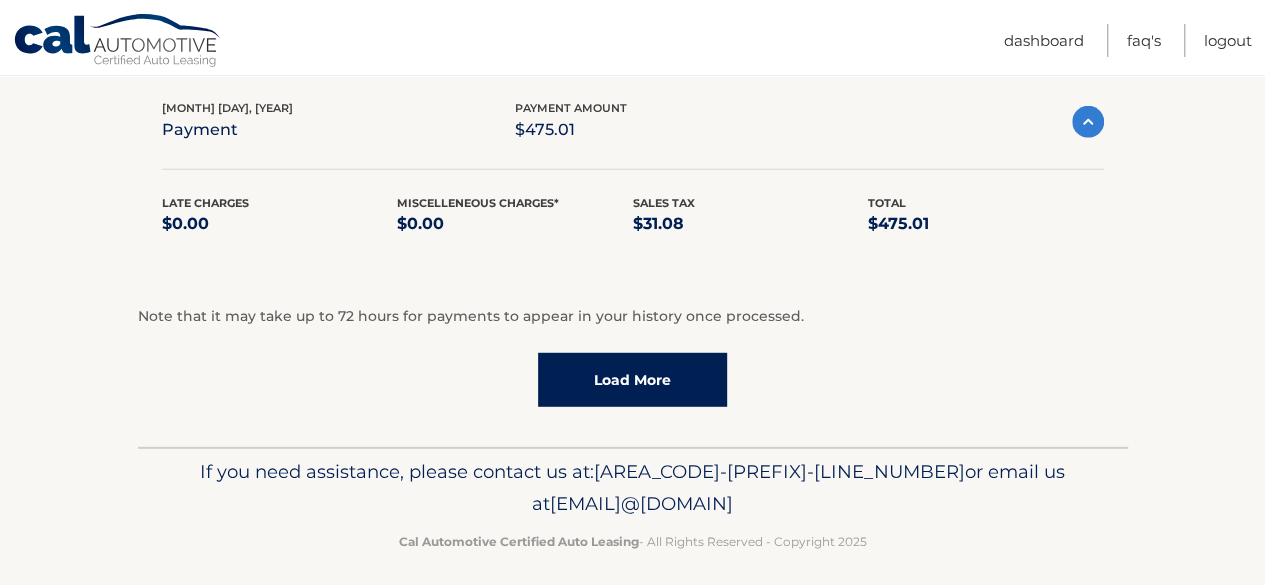 scroll, scrollTop: 2592, scrollLeft: 0, axis: vertical 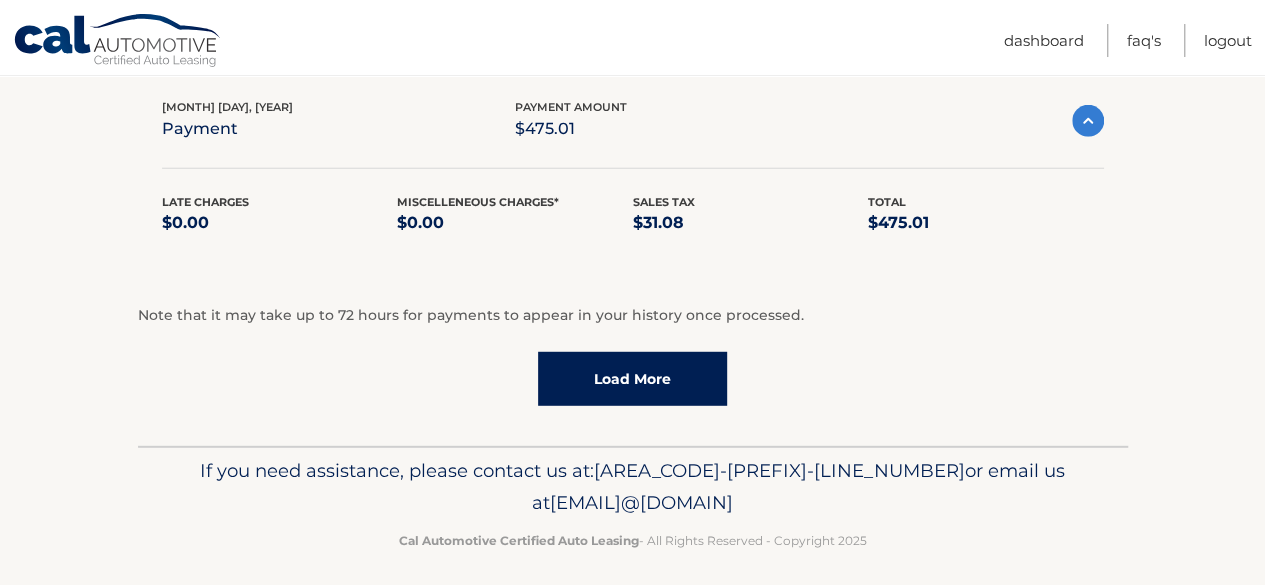 click on "Load More" at bounding box center [632, 379] 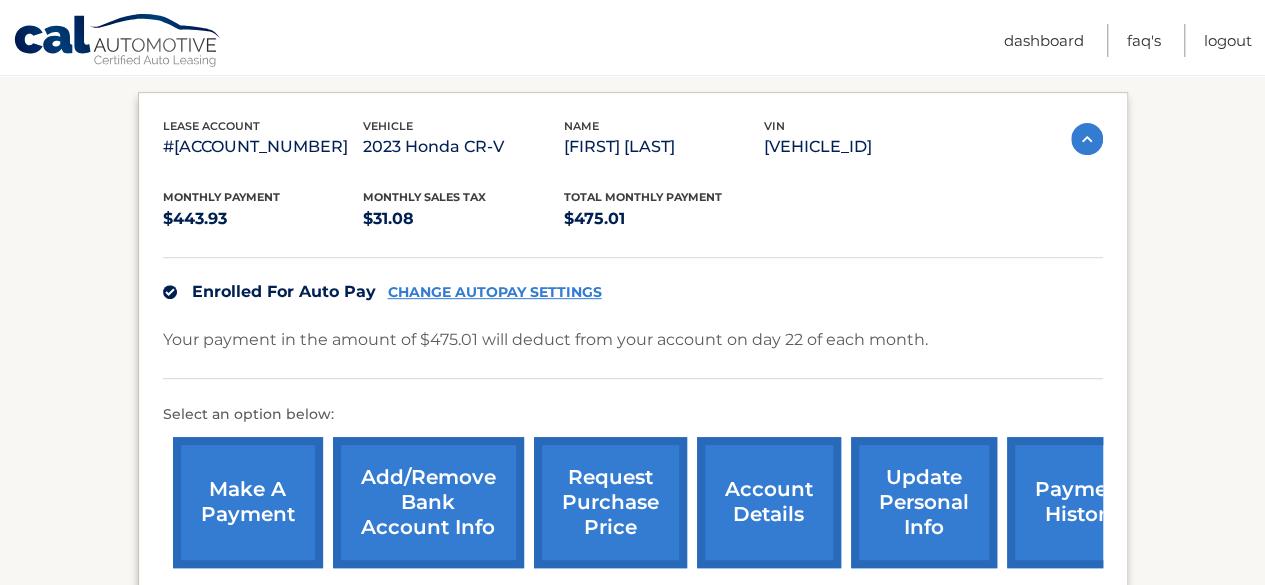 scroll, scrollTop: 392, scrollLeft: 0, axis: vertical 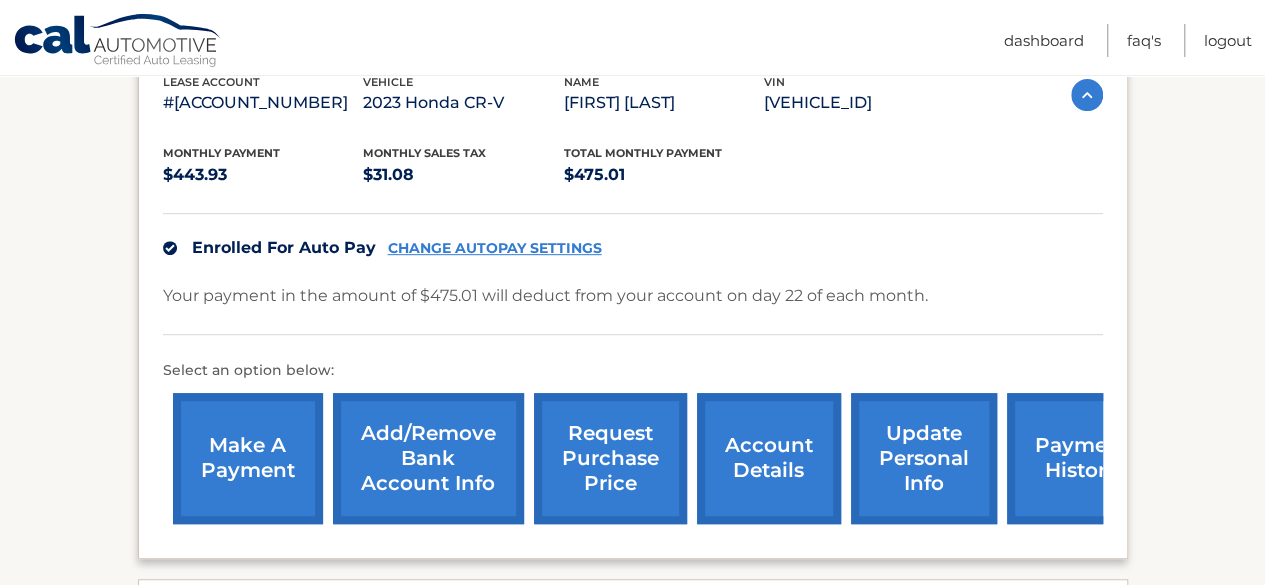 drag, startPoint x: 1033, startPoint y: 544, endPoint x: 1082, endPoint y: 543, distance: 49.010204 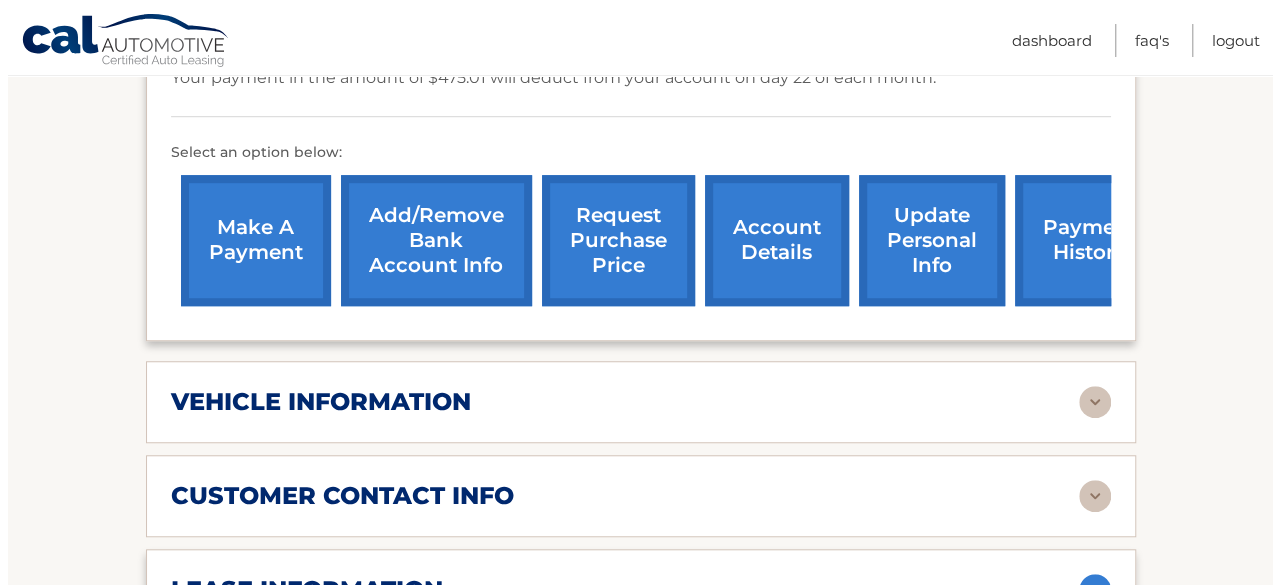 scroll, scrollTop: 392, scrollLeft: 0, axis: vertical 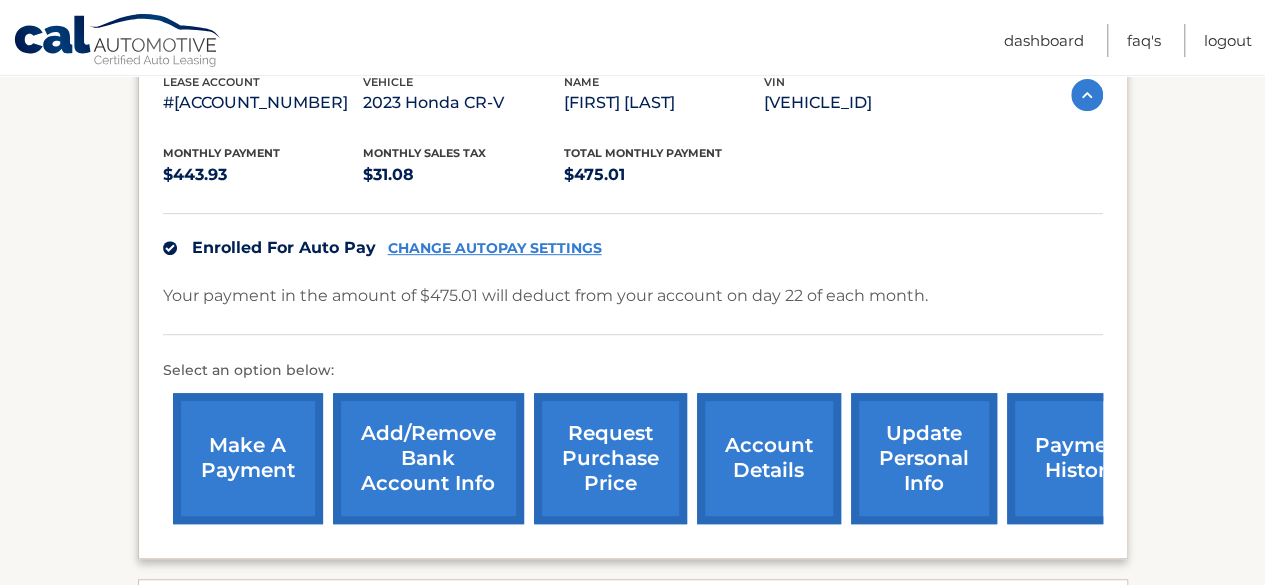 click on "request purchase price" at bounding box center (610, 458) 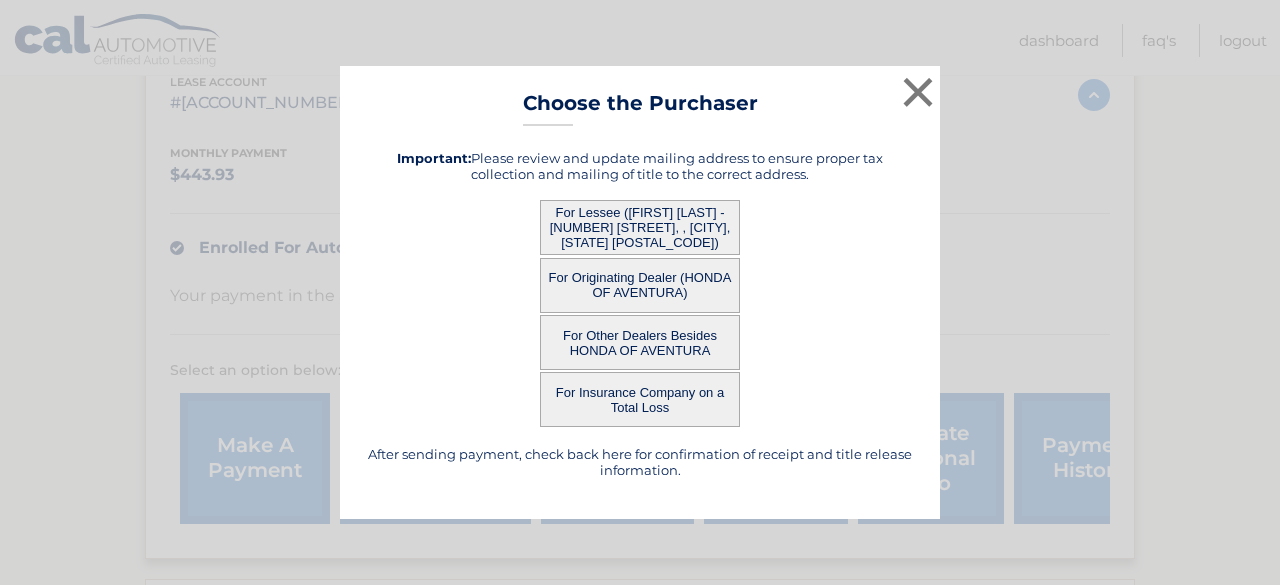 click on "For Lessee ([FIRST] [LAST] - [NUMBER] [STREET], , [CITY], [STATE] [POSTAL_CODE])" at bounding box center (640, 227) 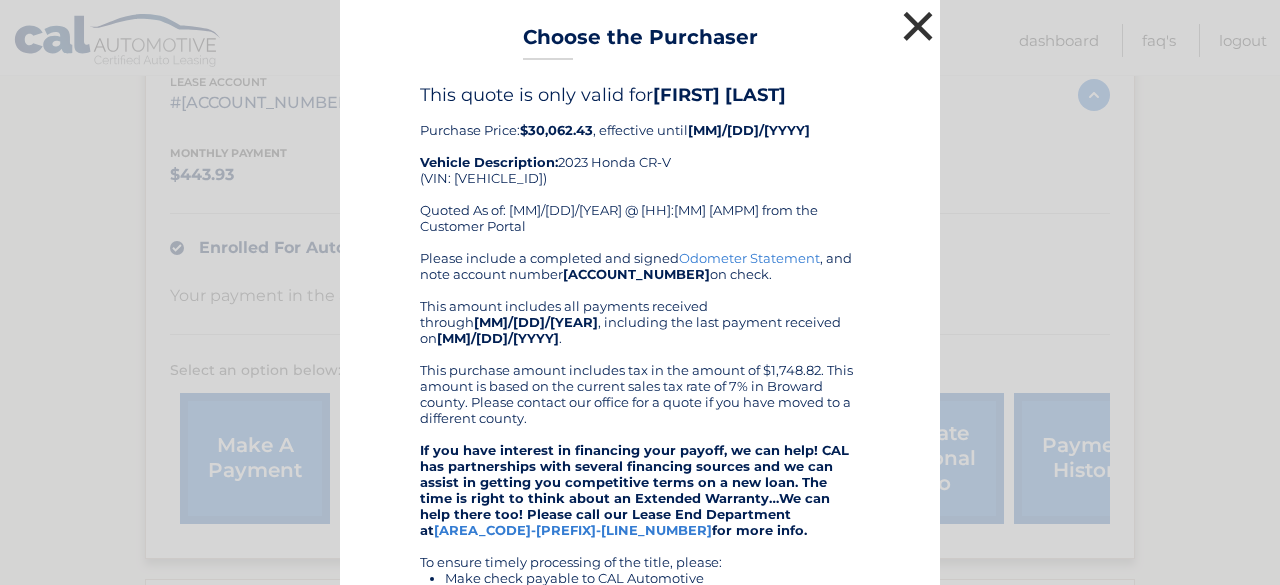 click on "×" at bounding box center (918, 26) 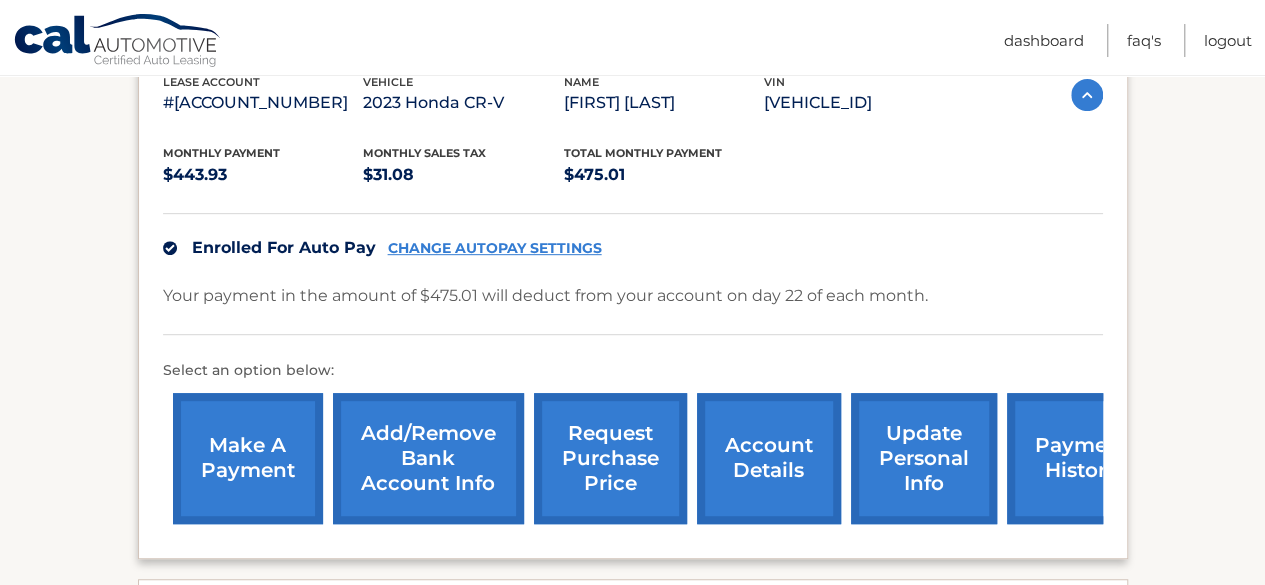 click on "request purchase price" at bounding box center [610, 458] 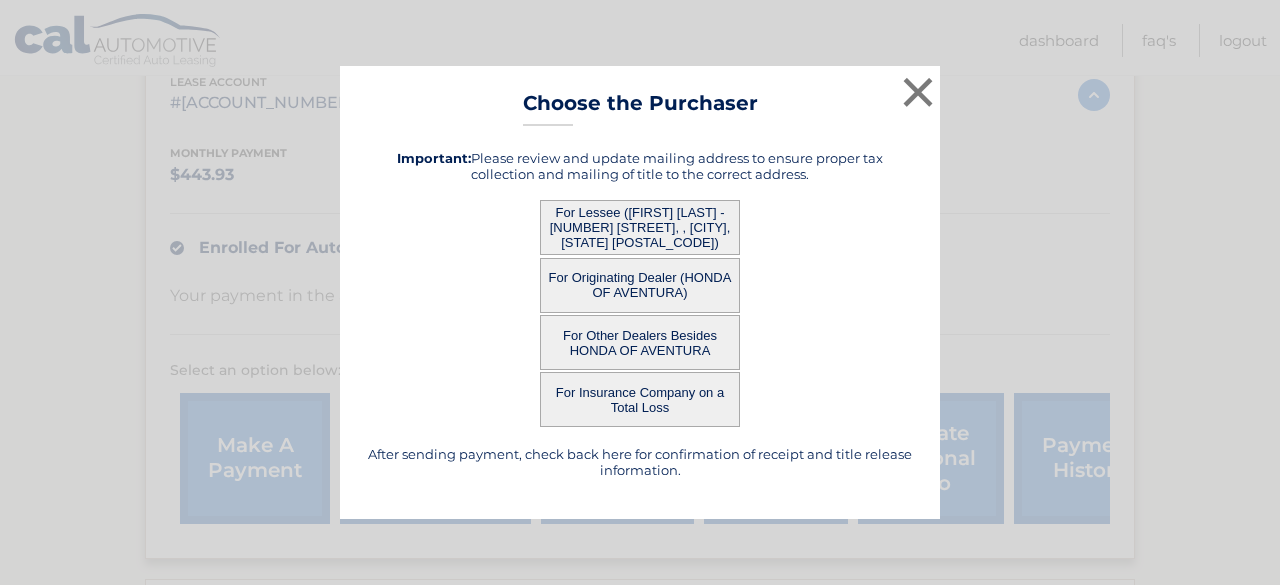 click on "For Originating Dealer (HONDA OF AVENTURA)" at bounding box center [640, 285] 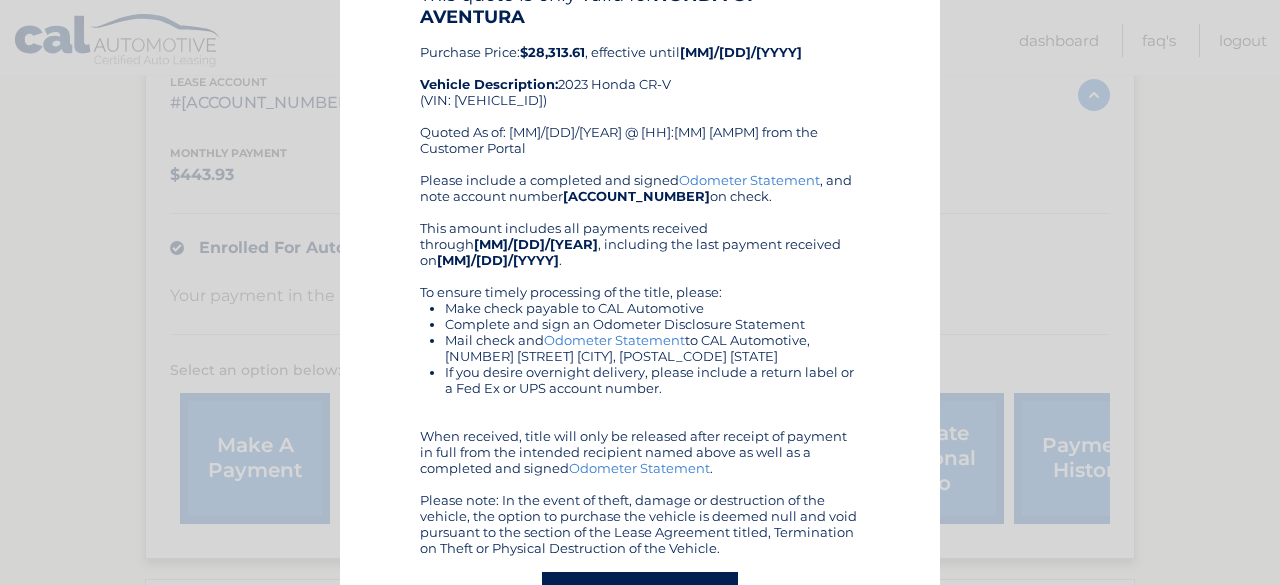 scroll, scrollTop: 147, scrollLeft: 0, axis: vertical 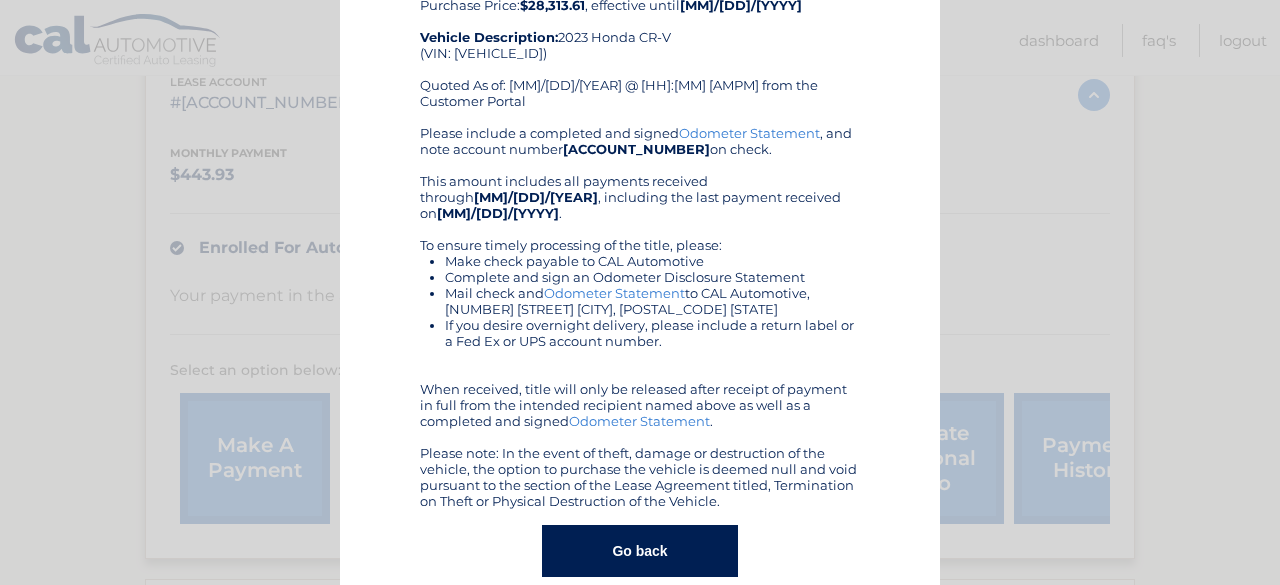 click on "Go back" at bounding box center (639, 551) 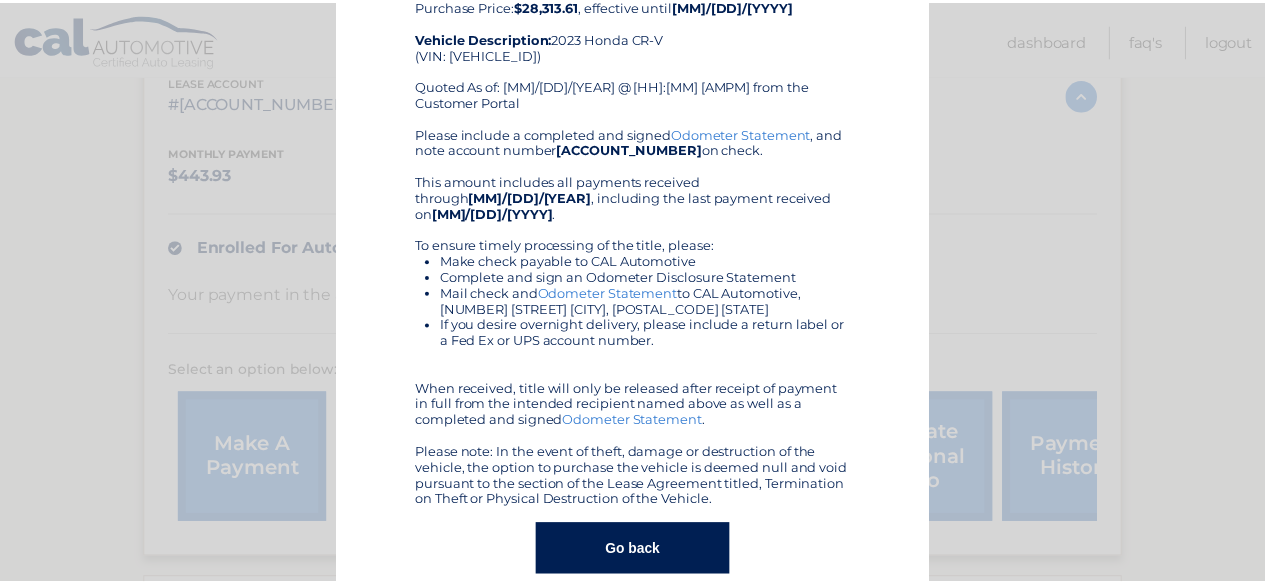 scroll, scrollTop: 0, scrollLeft: 0, axis: both 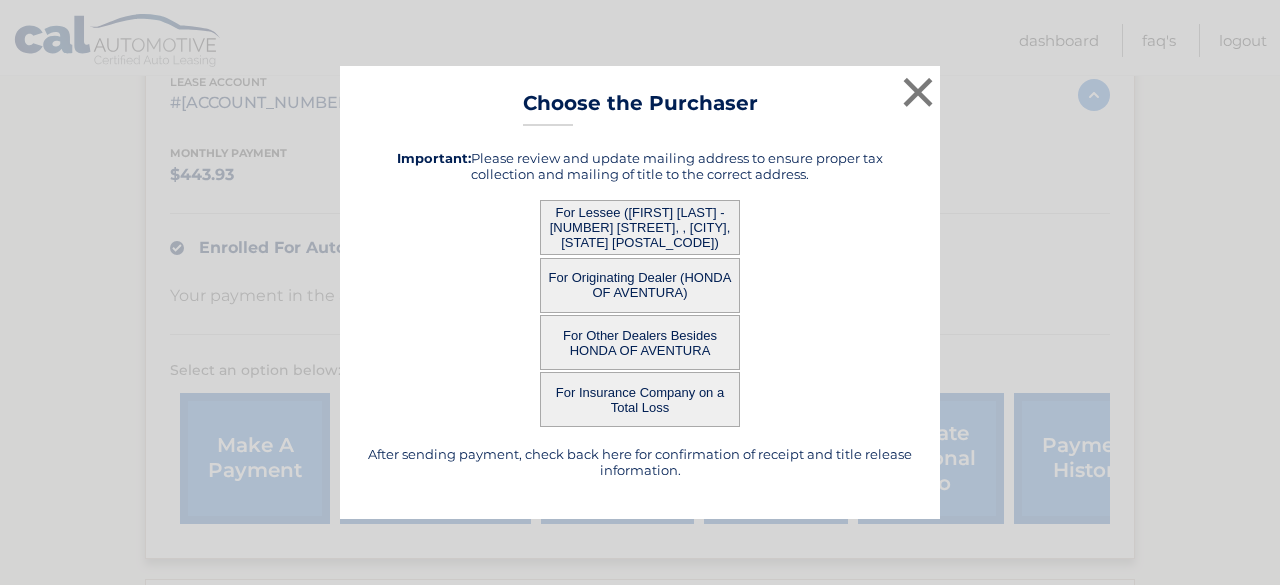 click on "For Other Dealers Besides HONDA OF AVENTURA" at bounding box center (640, 342) 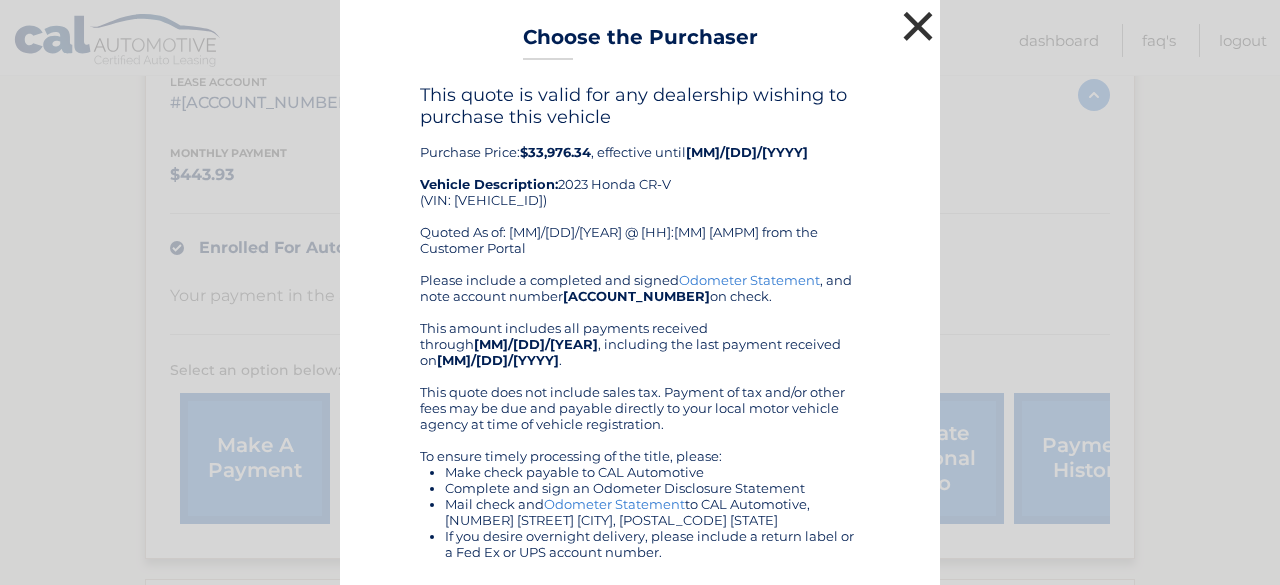 click on "×" at bounding box center (918, 26) 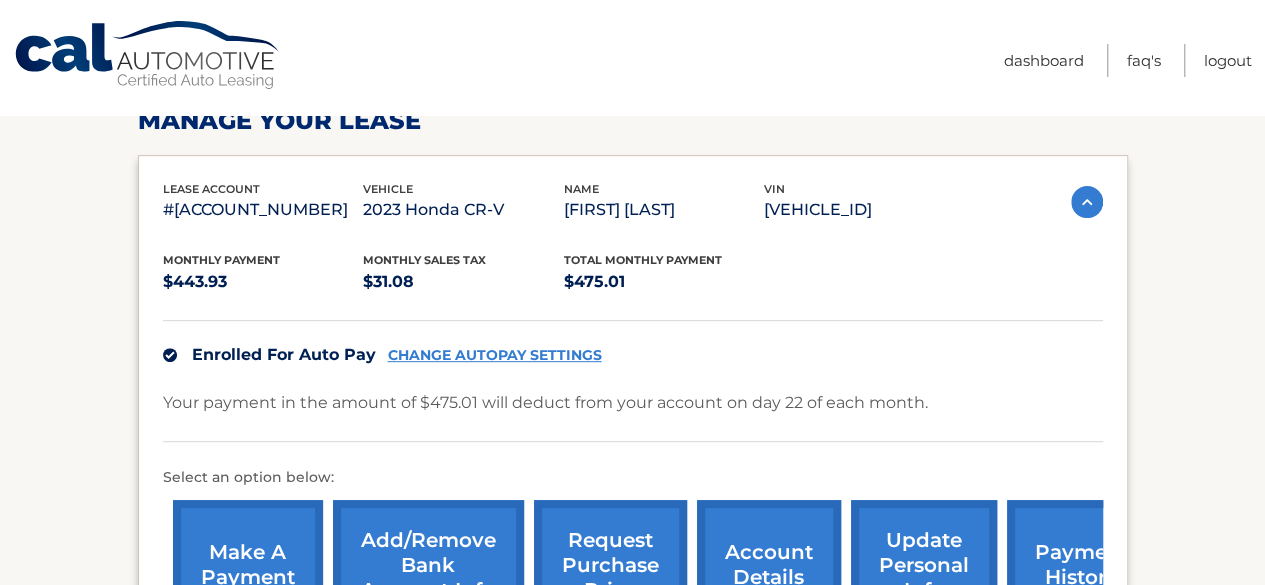 scroll, scrollTop: 0, scrollLeft: 0, axis: both 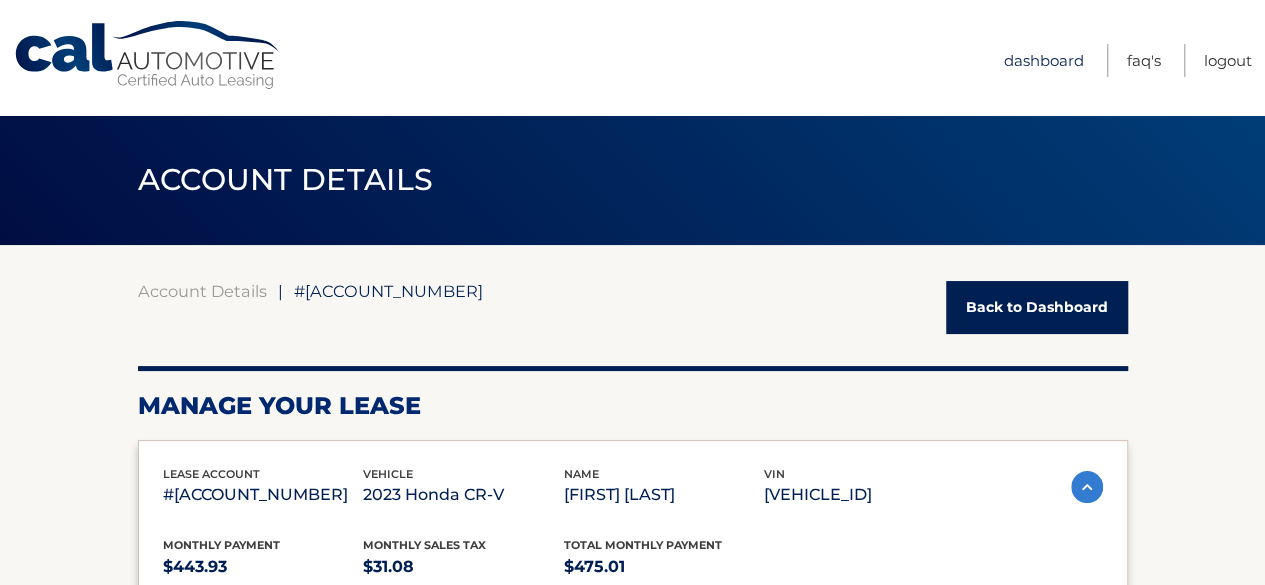 click on "Dashboard" at bounding box center (1044, 60) 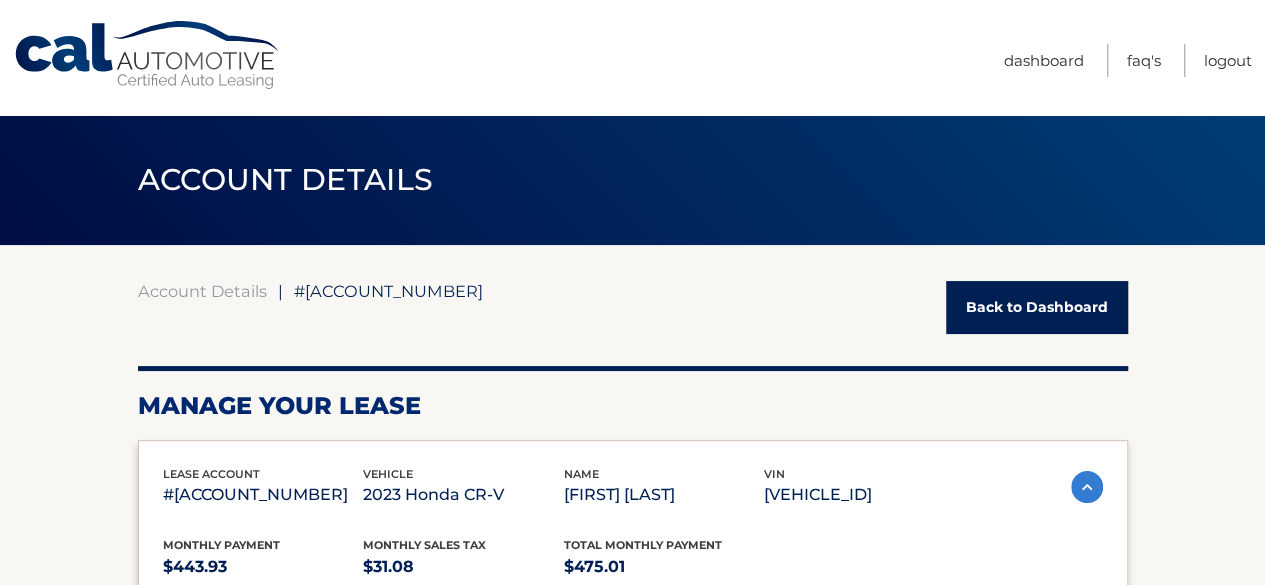 click on "Back to Dashboard" at bounding box center [1037, 307] 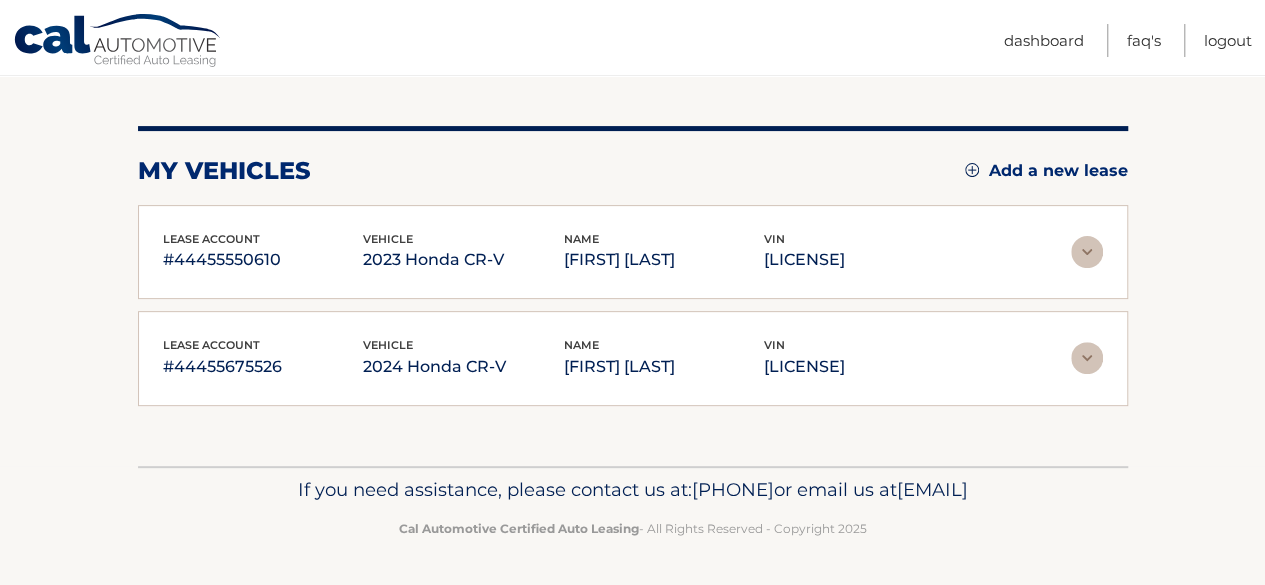 scroll, scrollTop: 238, scrollLeft: 0, axis: vertical 